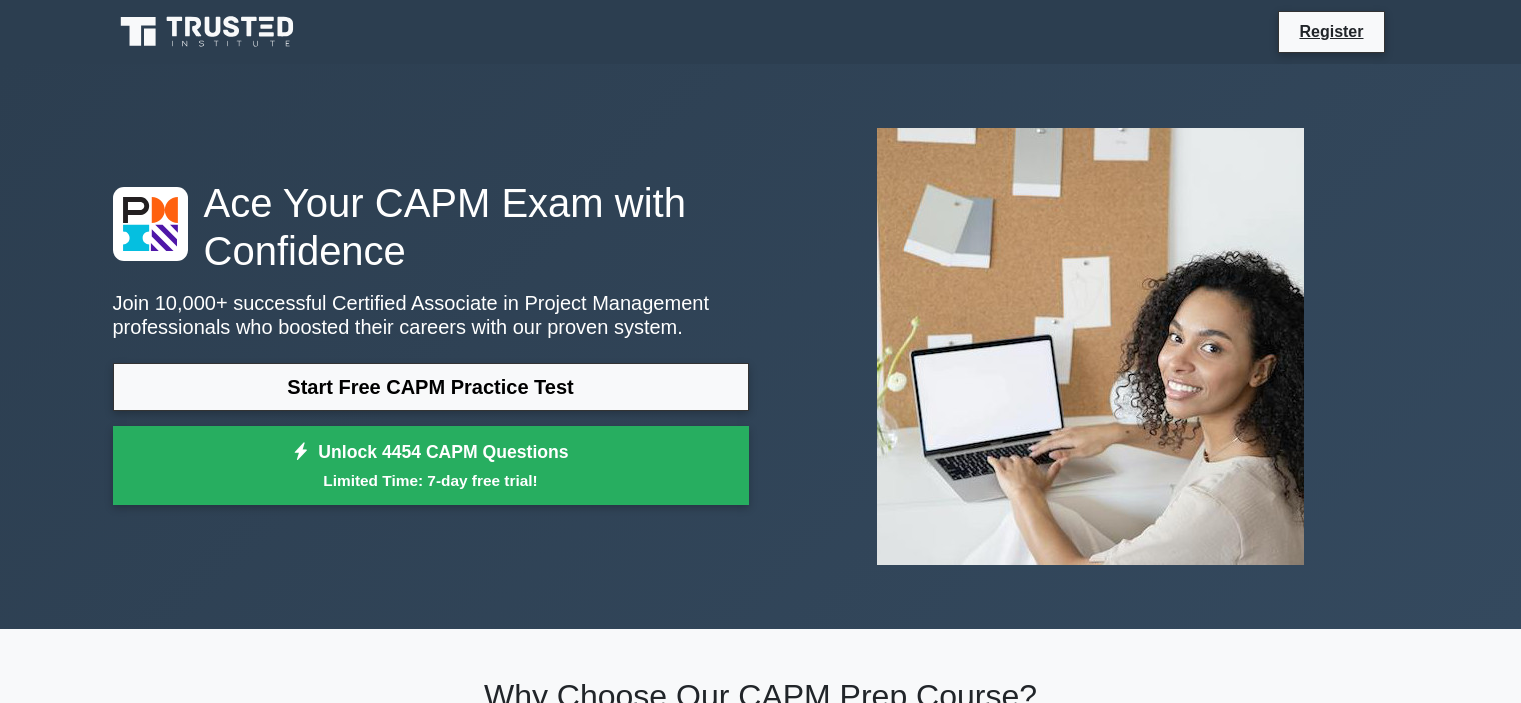 scroll, scrollTop: 0, scrollLeft: 0, axis: both 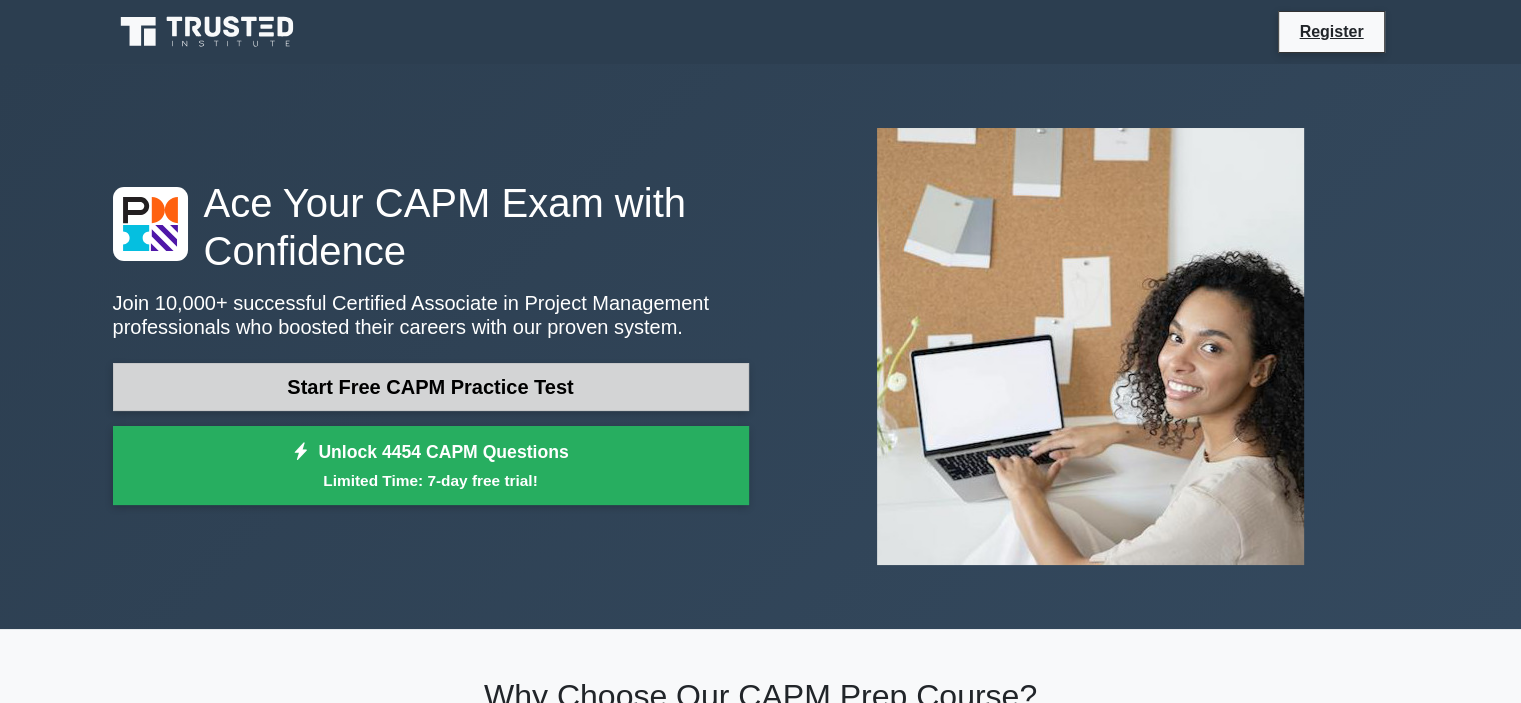 click on "Start Free CAPM Practice Test" at bounding box center [431, 387] 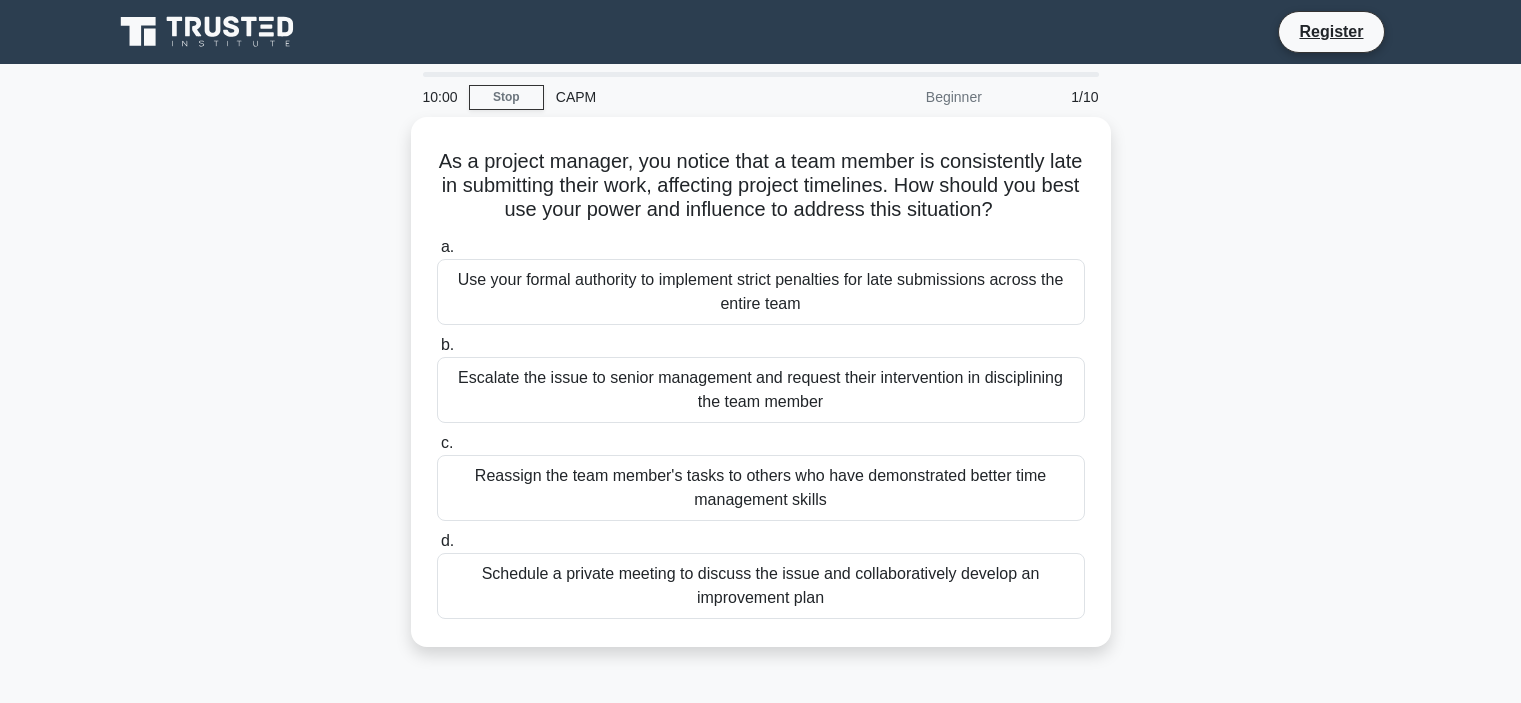 scroll, scrollTop: 0, scrollLeft: 0, axis: both 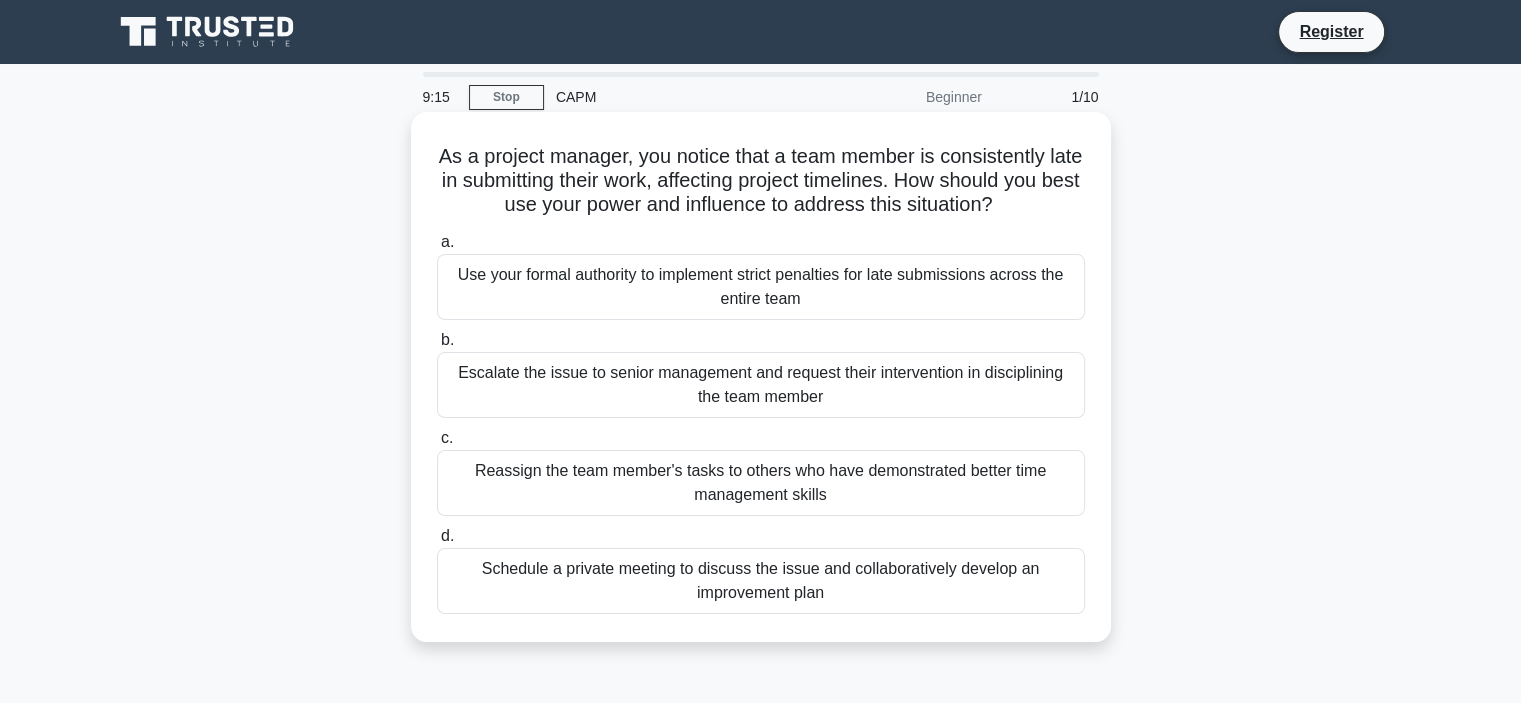 click on "Schedule a private meeting to discuss the issue and collaboratively develop an improvement plan" at bounding box center [761, 581] 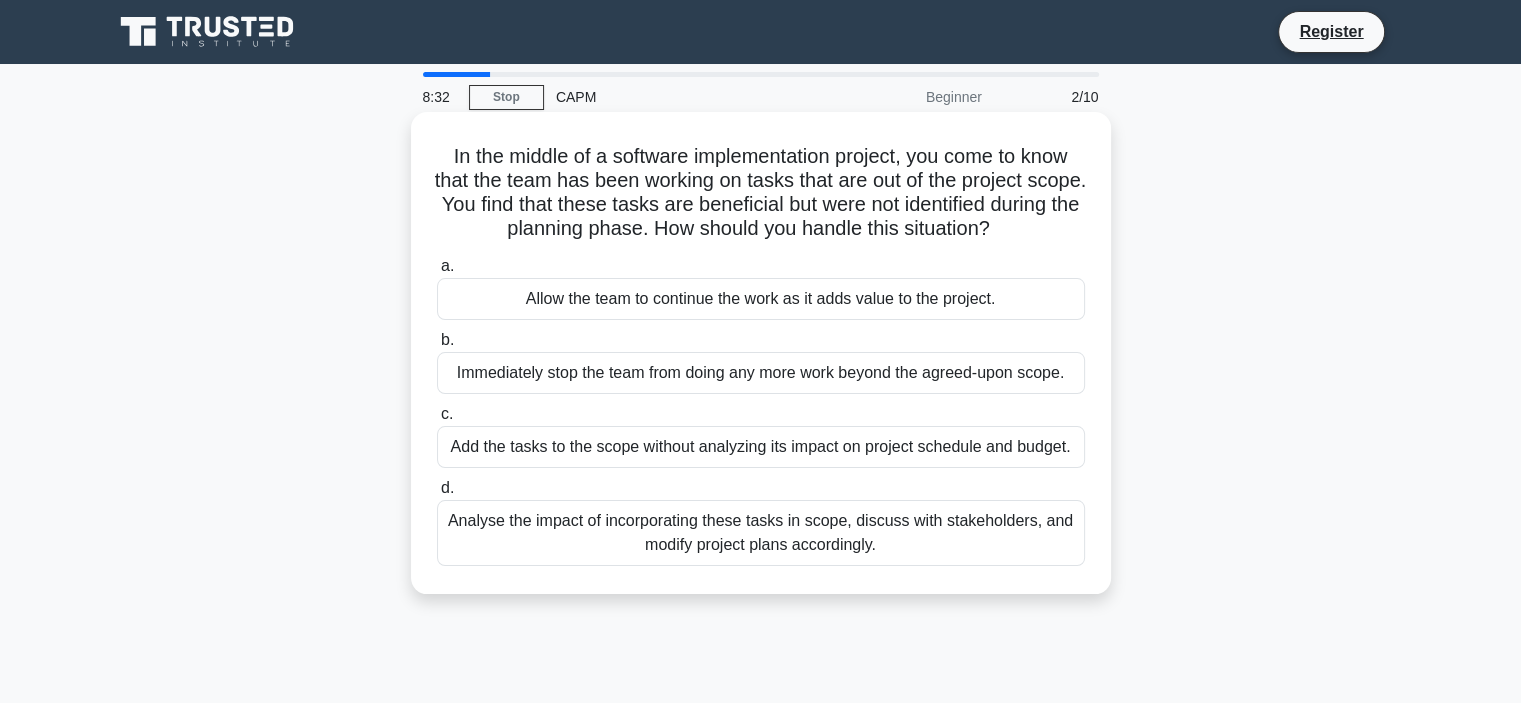 click on "Analyse the impact of incorporating these tasks in scope, discuss with stakeholders, and modify project plans accordingly." at bounding box center (761, 533) 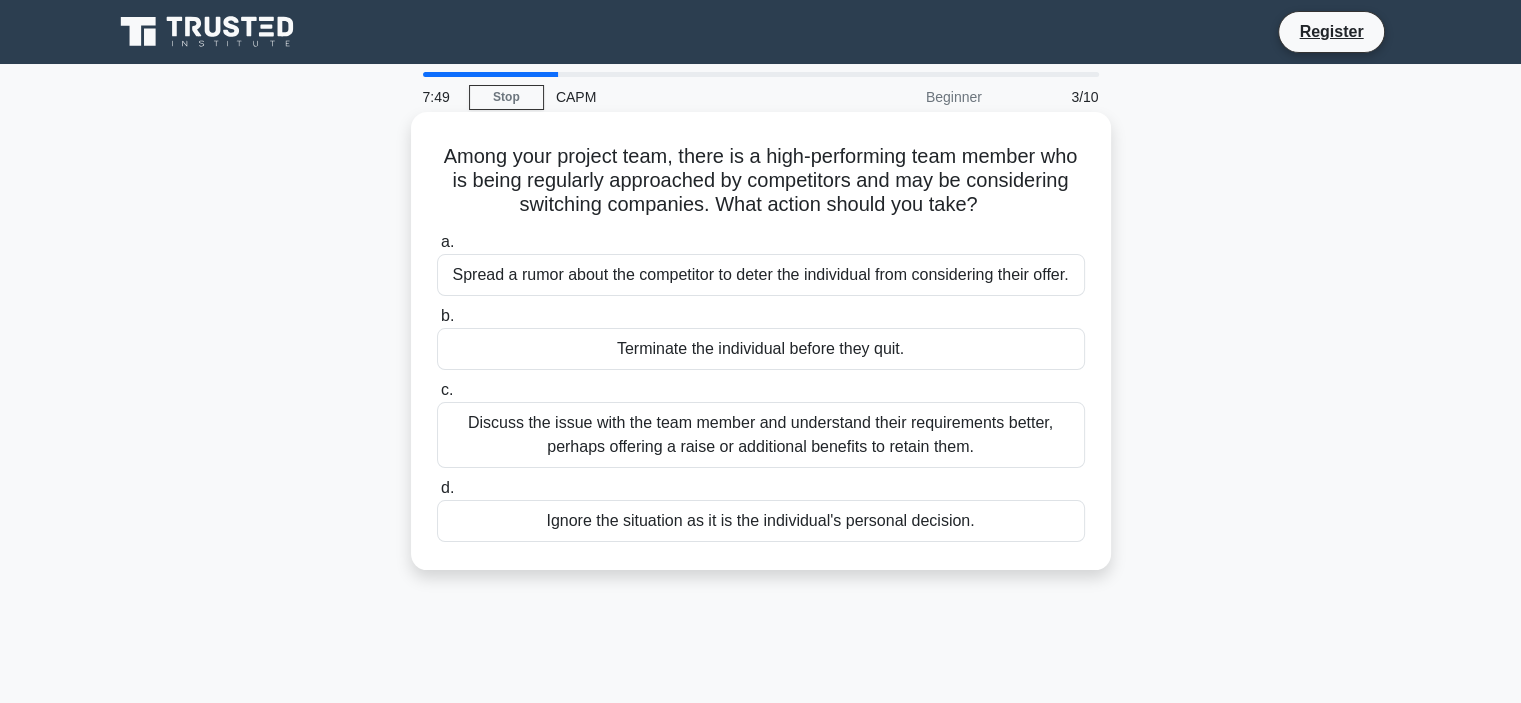 click on "Discuss the issue with the team member and understand their requirements better, perhaps offering a raise or additional benefits to retain them." at bounding box center [761, 435] 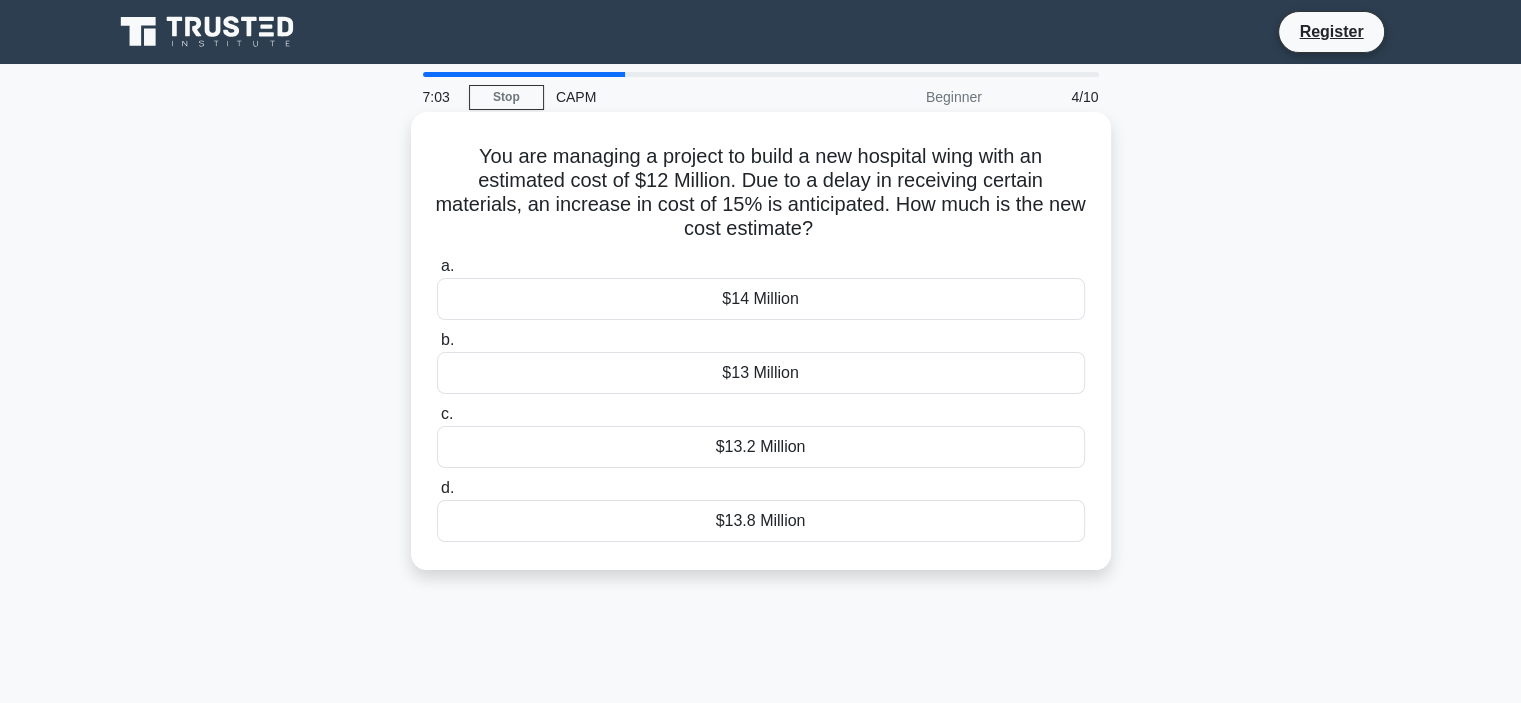 click on "$14 Million" at bounding box center [761, 299] 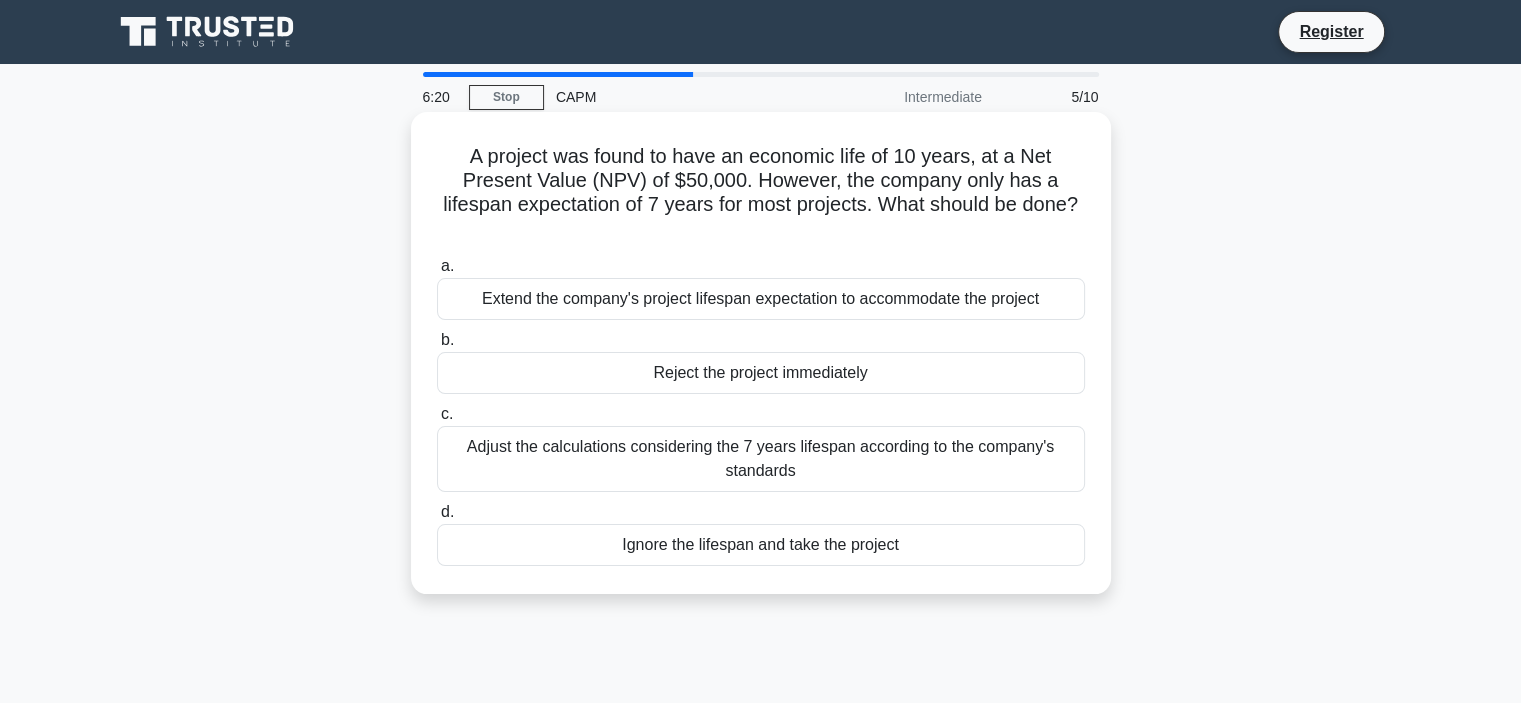 click on "Adjust the calculations considering the 7 years lifespan according to the company's standards" at bounding box center [761, 459] 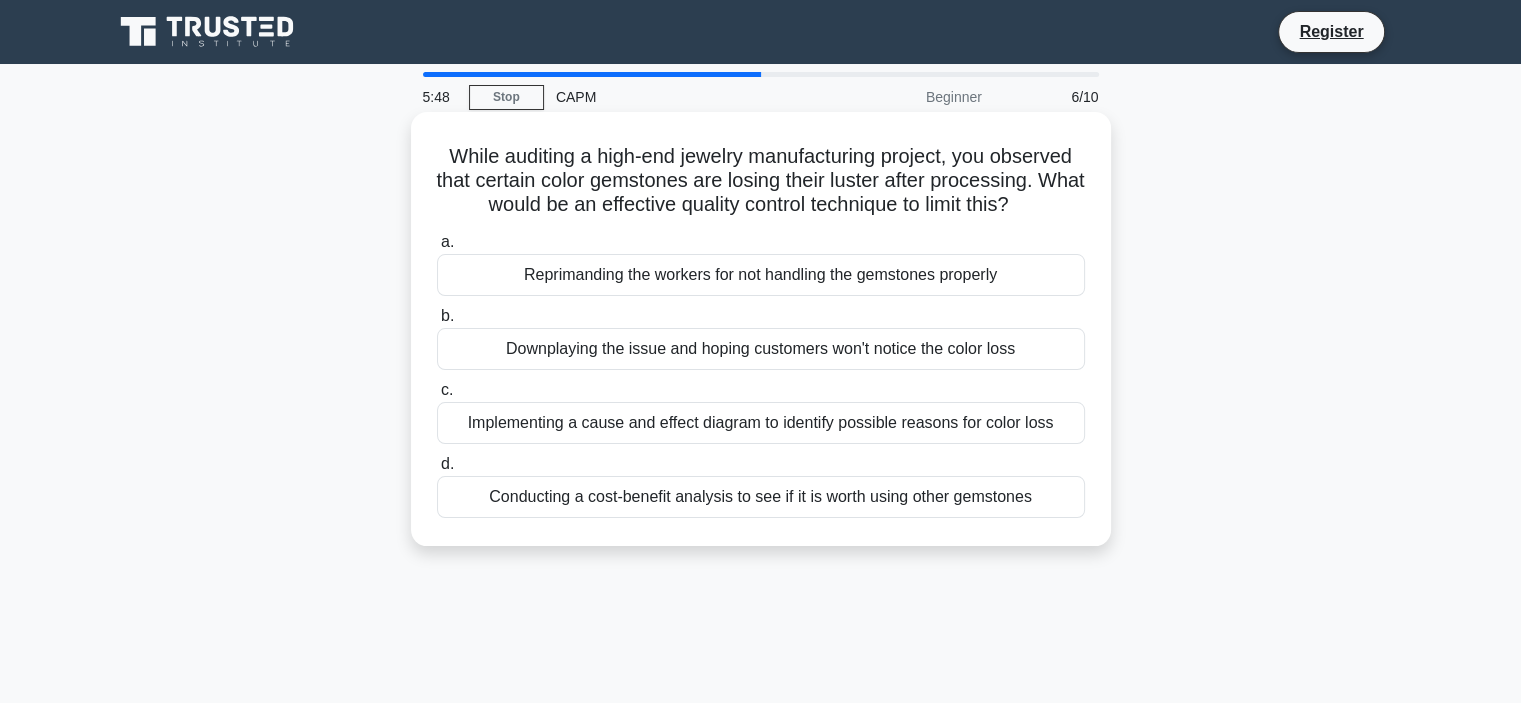 click on "Implementing a cause and effect diagram to identify possible reasons for color loss" at bounding box center [761, 423] 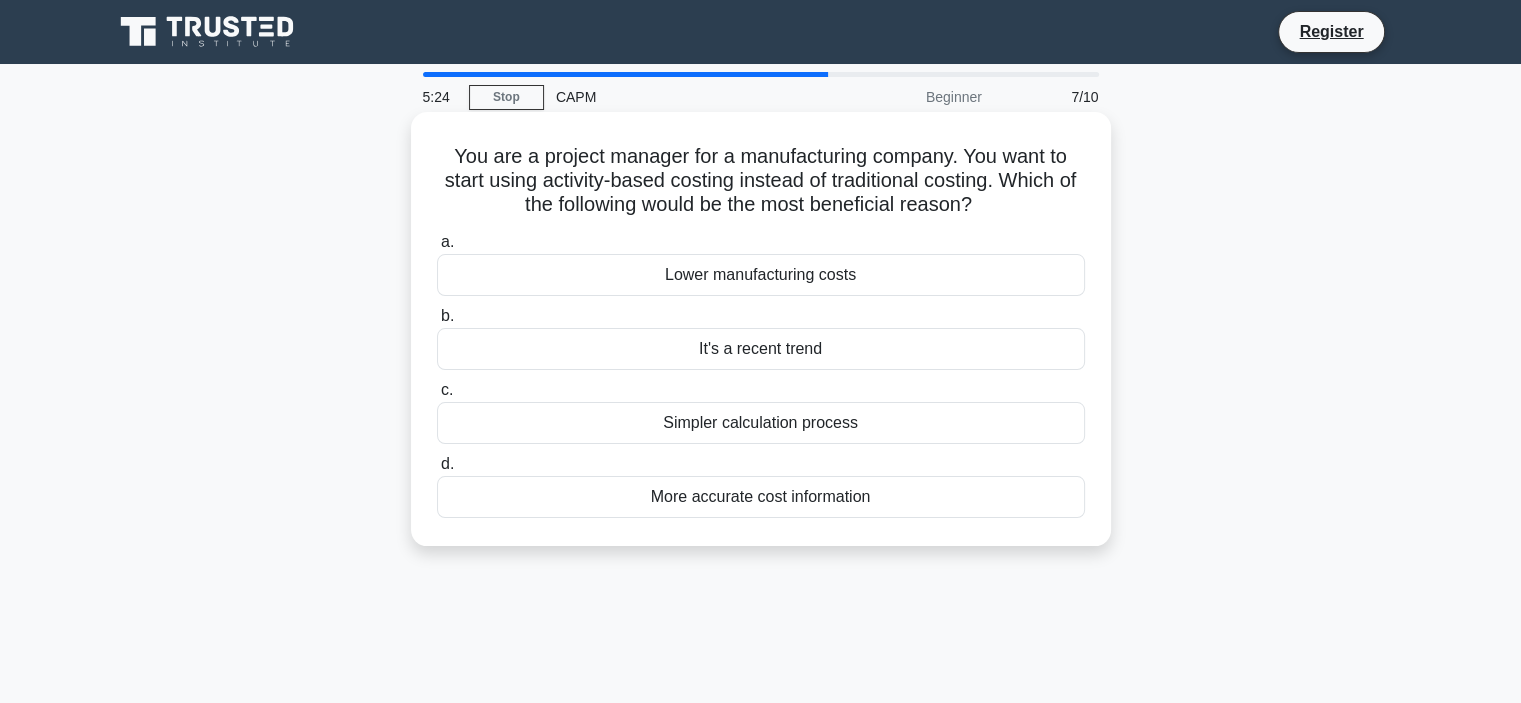 click on "Lower manufacturing costs" at bounding box center (761, 275) 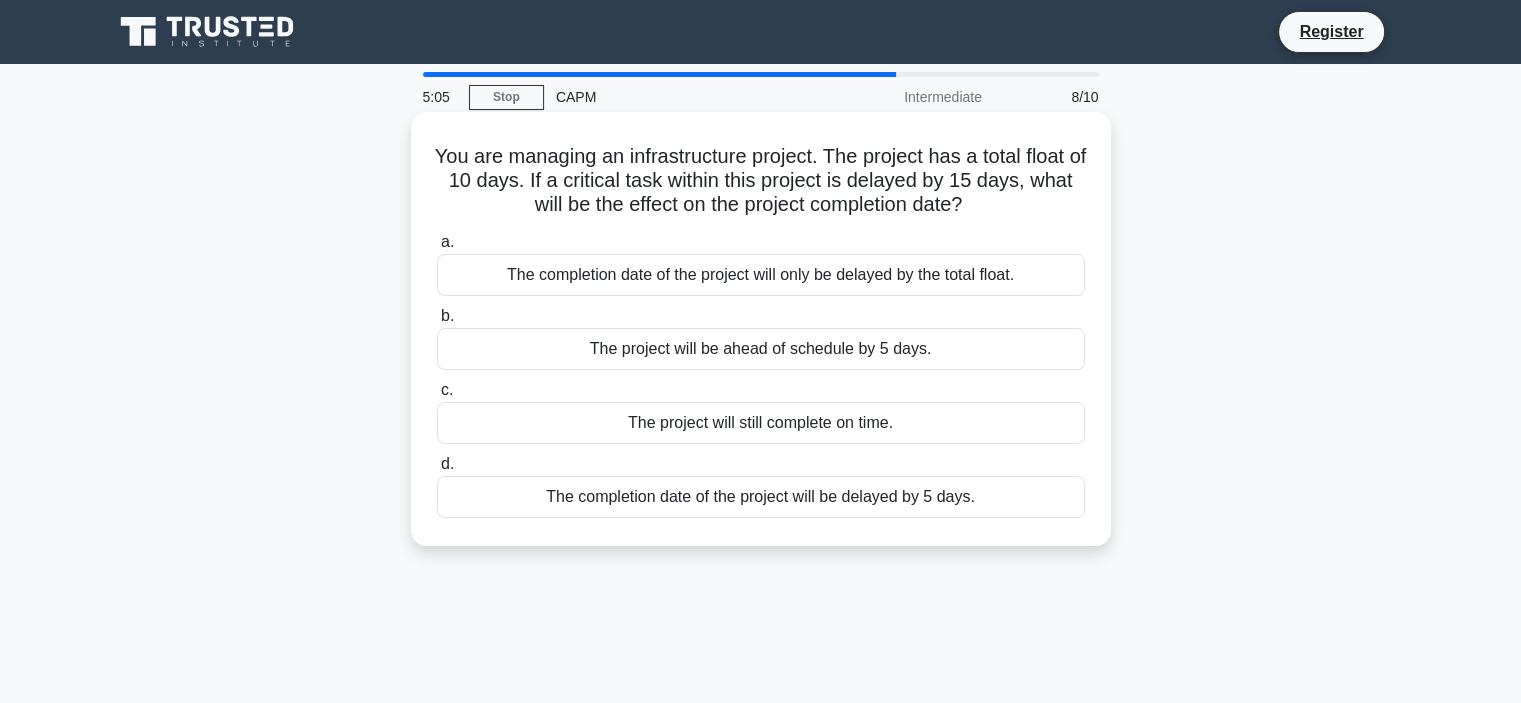 click on "The completion date of the project will only be delayed by the total float." at bounding box center [761, 275] 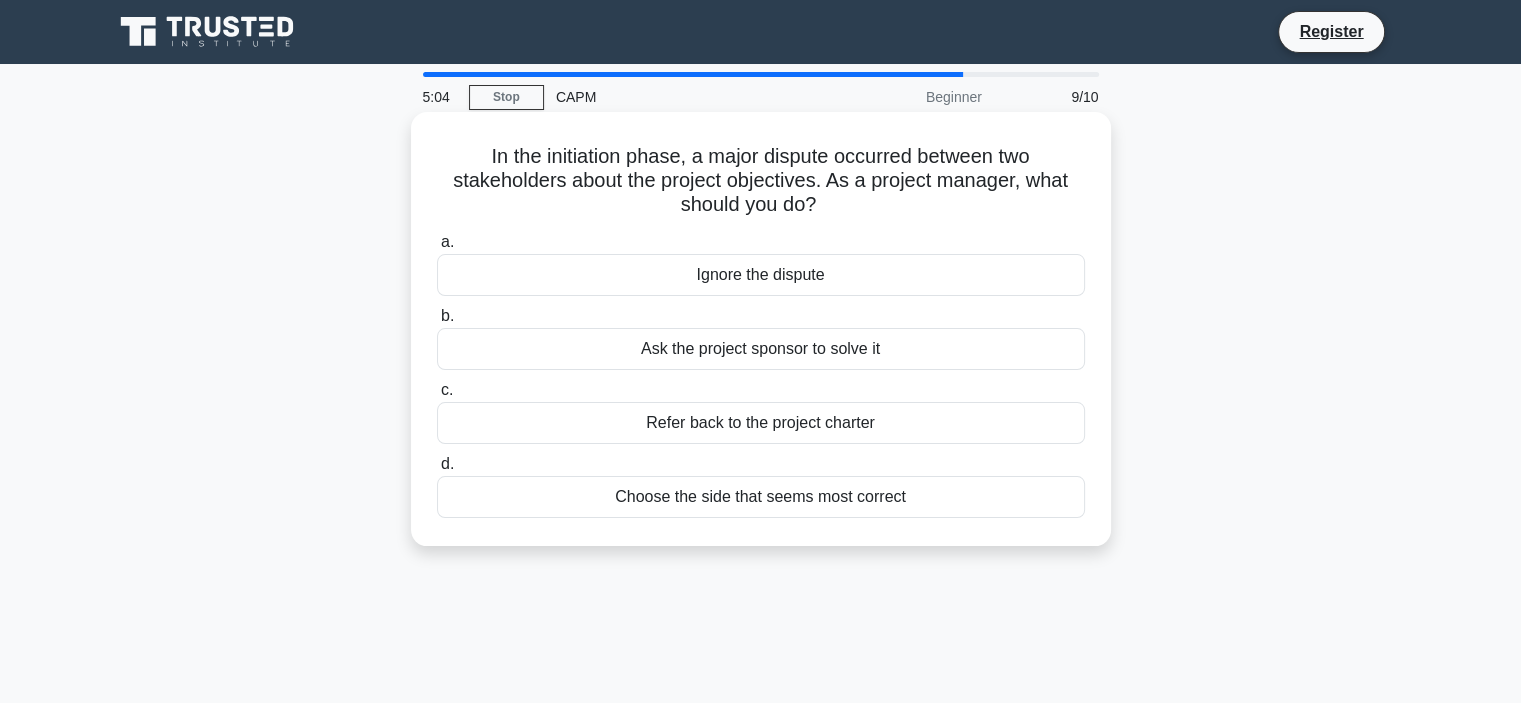 click on "Ask the project sponsor to solve it" at bounding box center (761, 349) 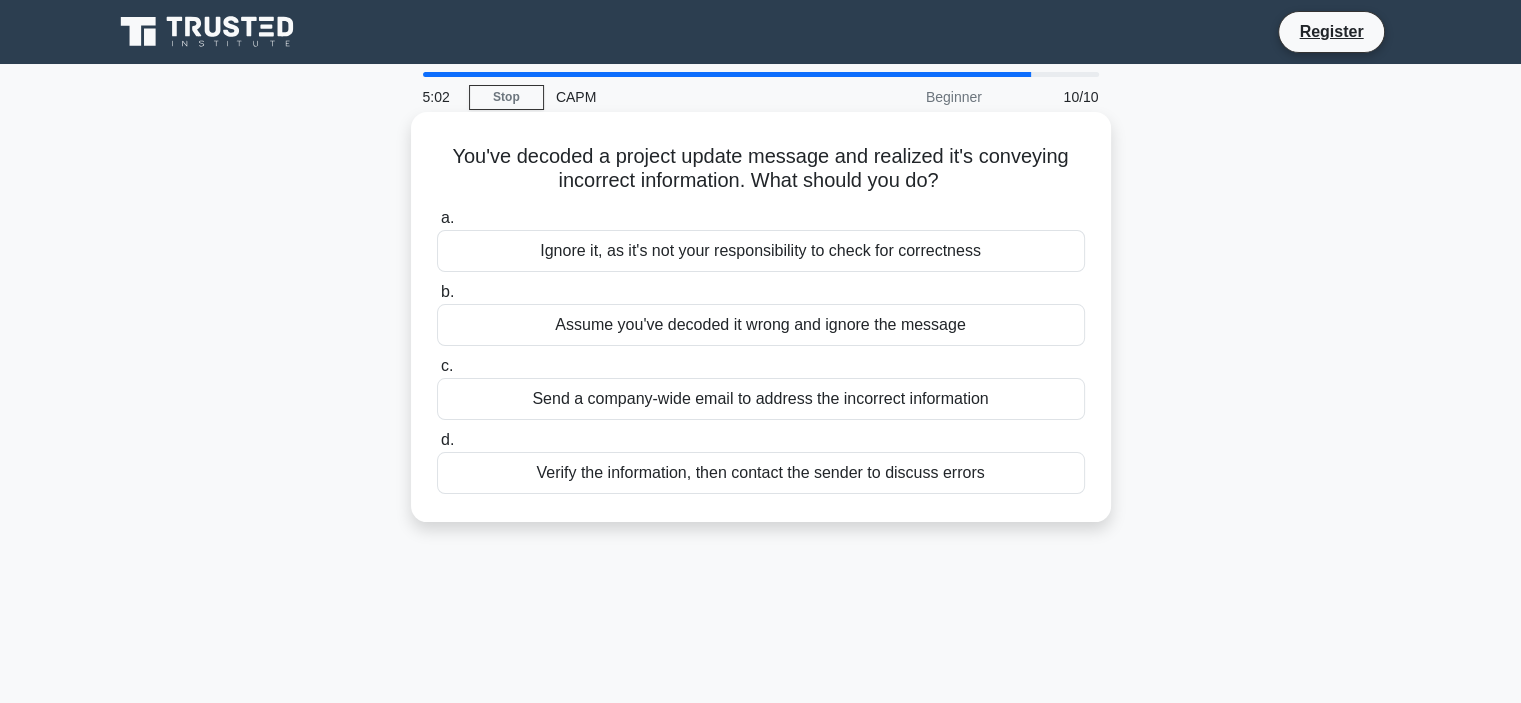 click on "Send a company-wide email to address the incorrect information" at bounding box center [761, 399] 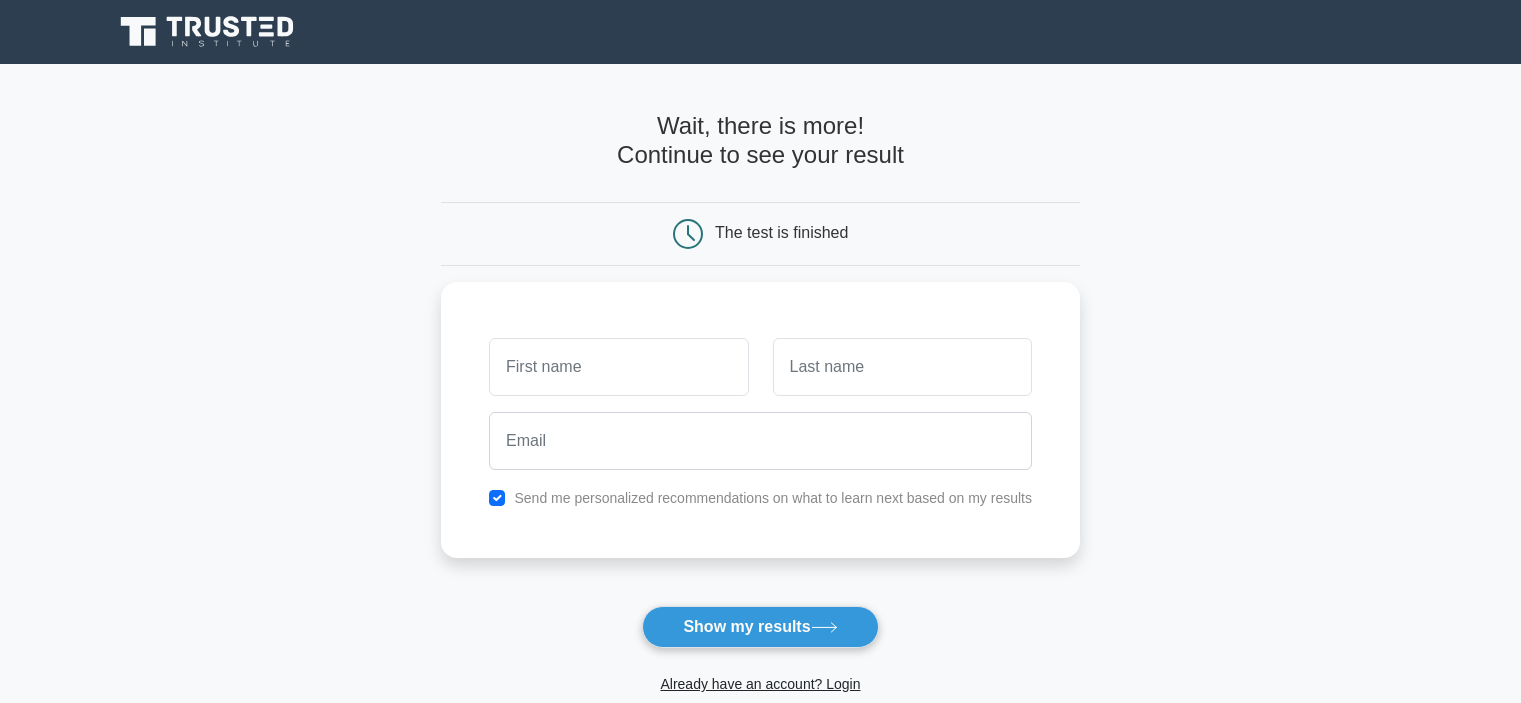 scroll, scrollTop: 0, scrollLeft: 0, axis: both 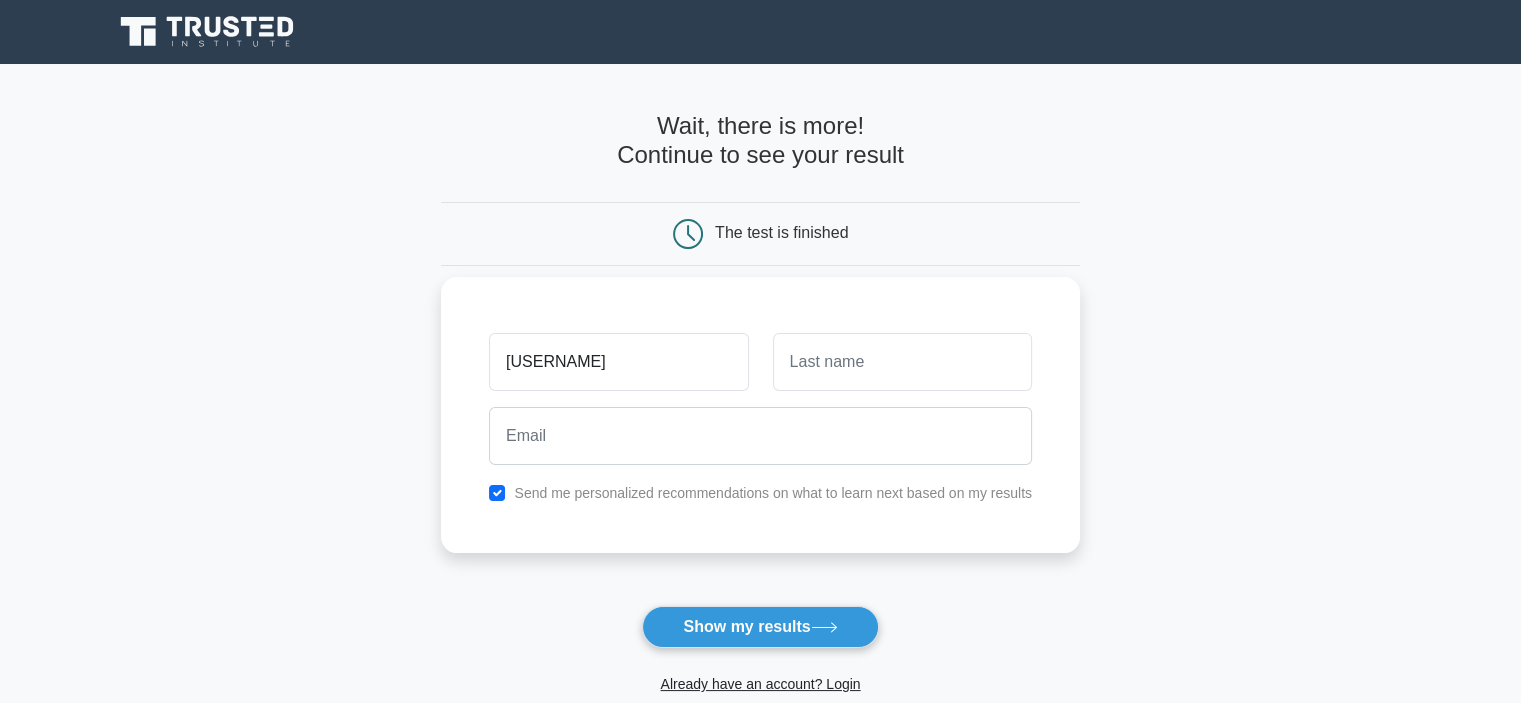 type on "Mihai" 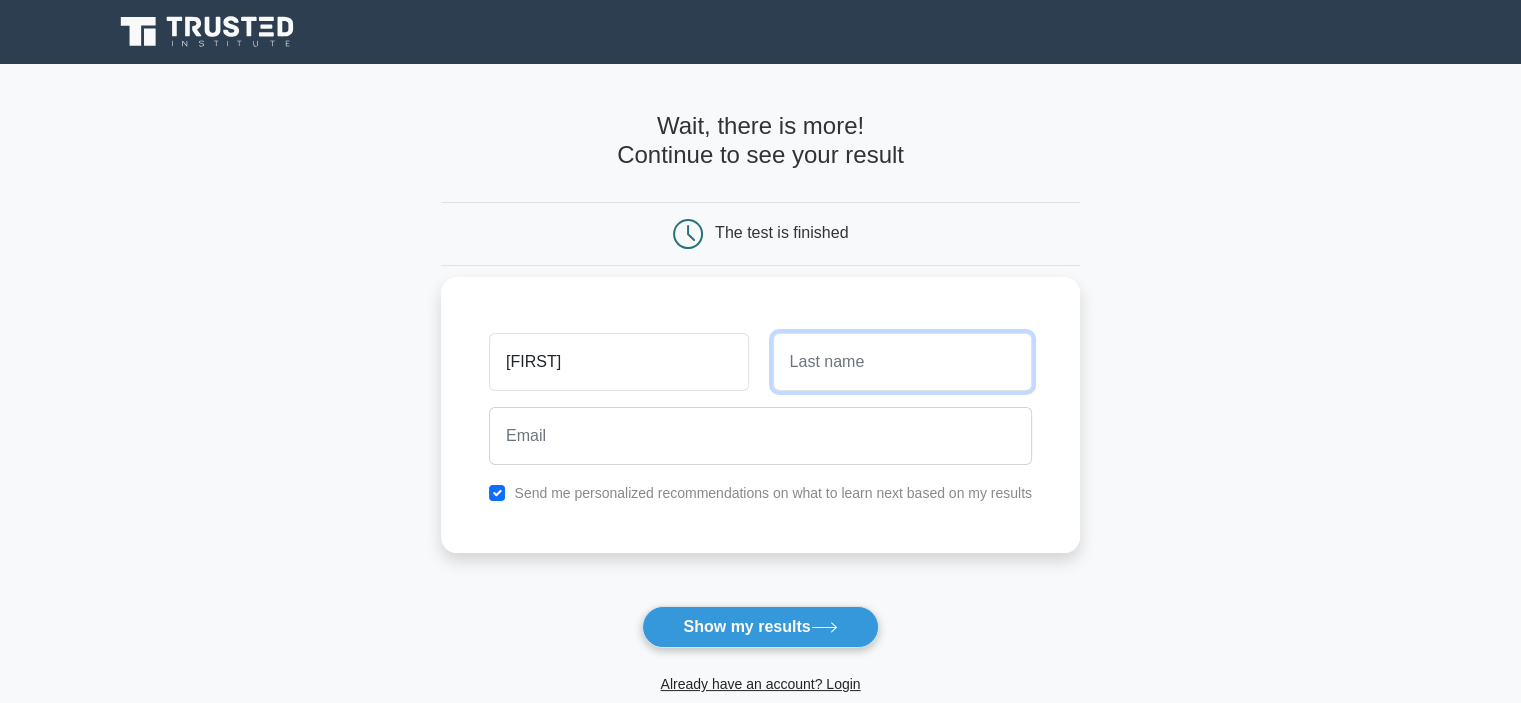 click at bounding box center [902, 362] 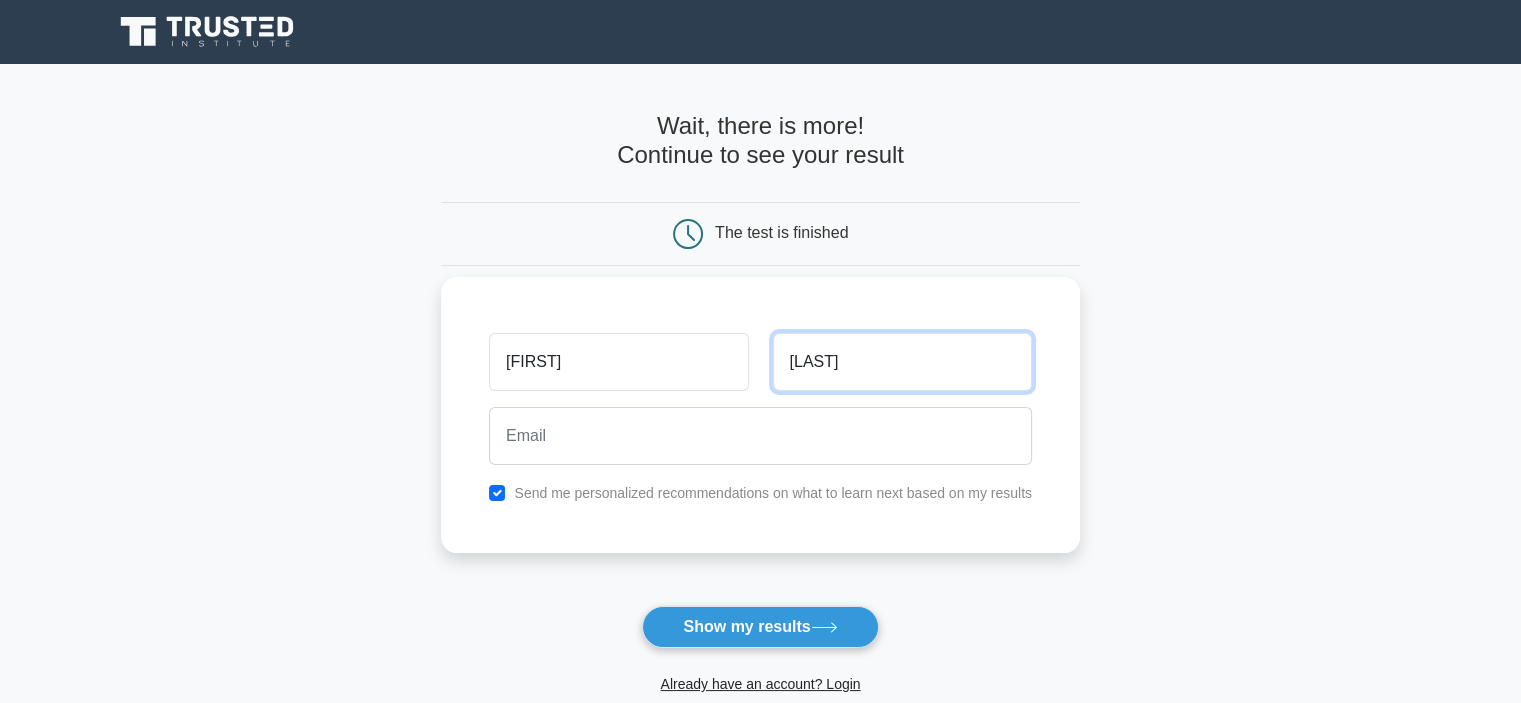 type on "Costea" 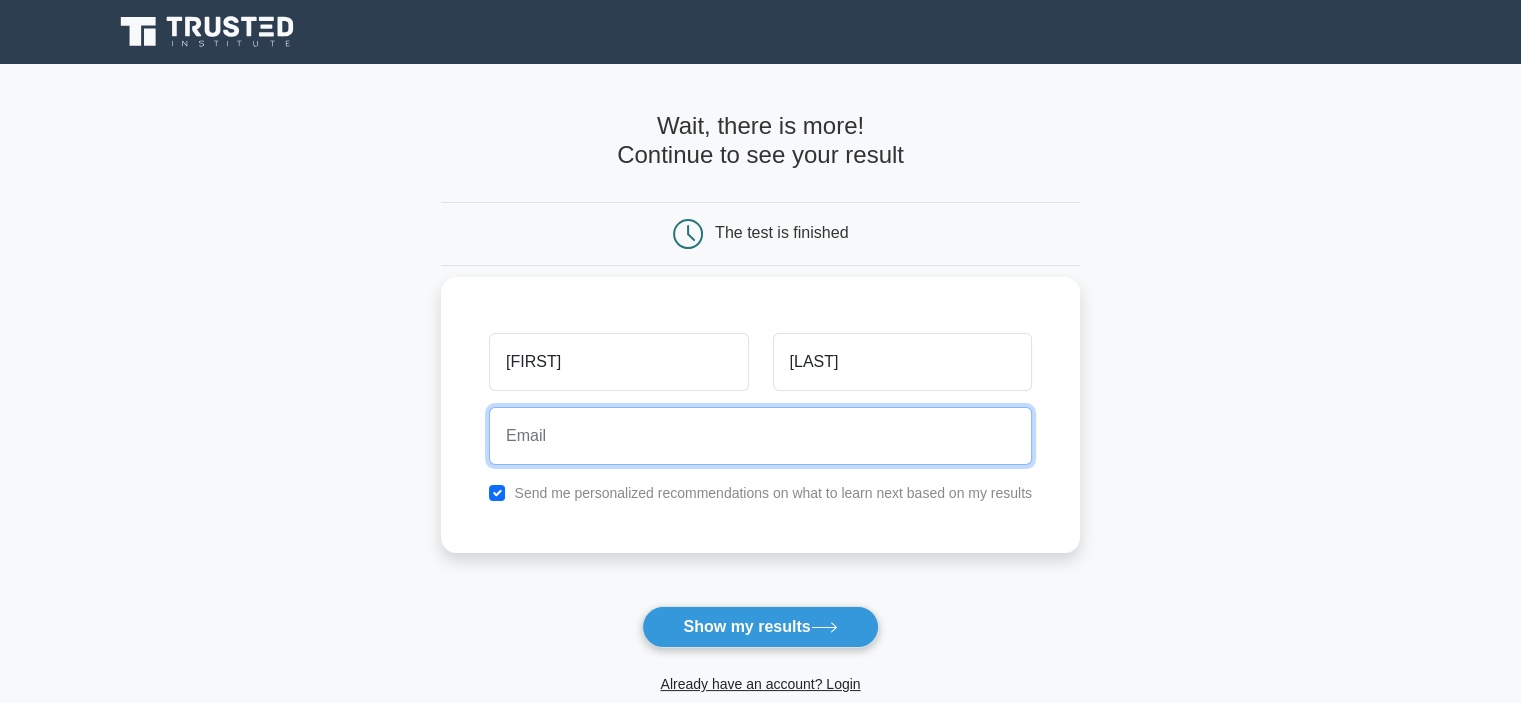 click at bounding box center (760, 436) 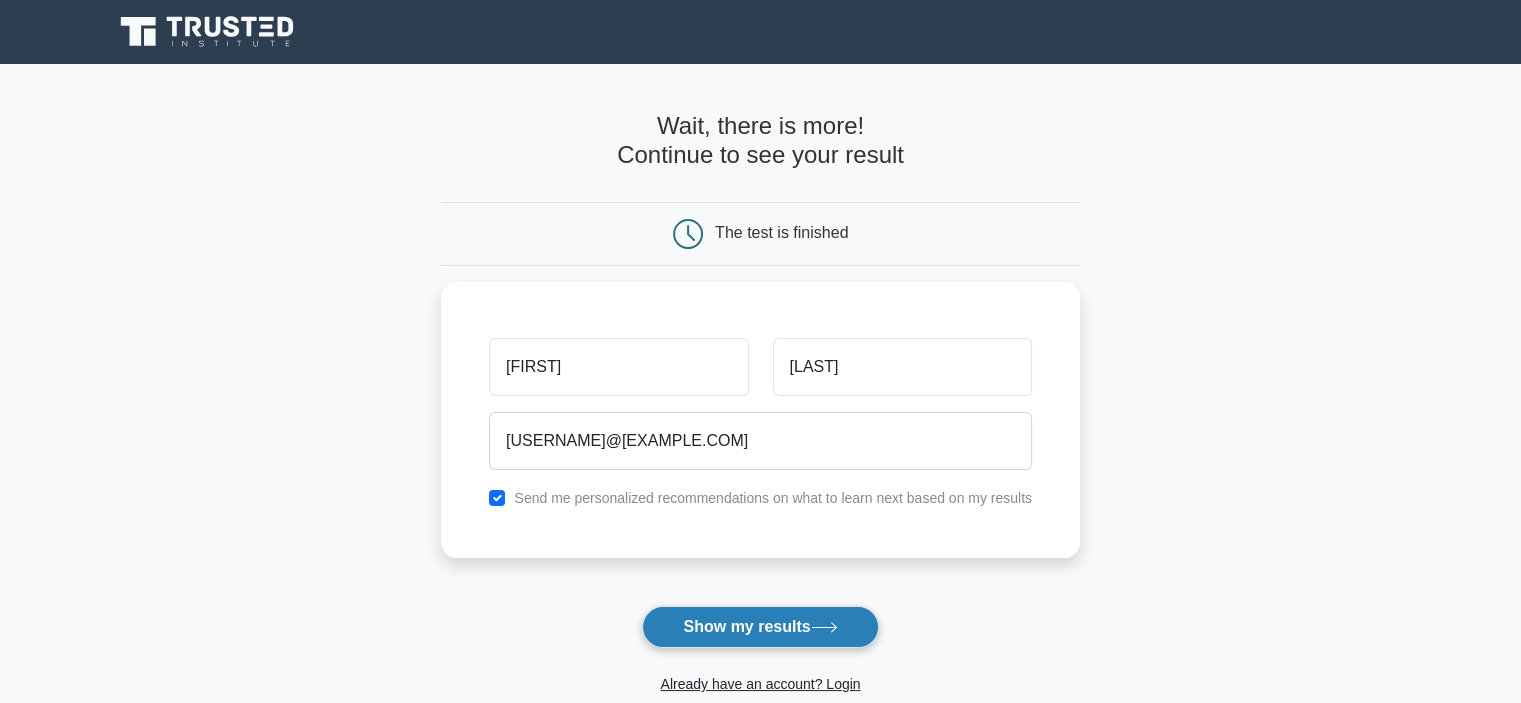 click on "Show my results" at bounding box center (760, 627) 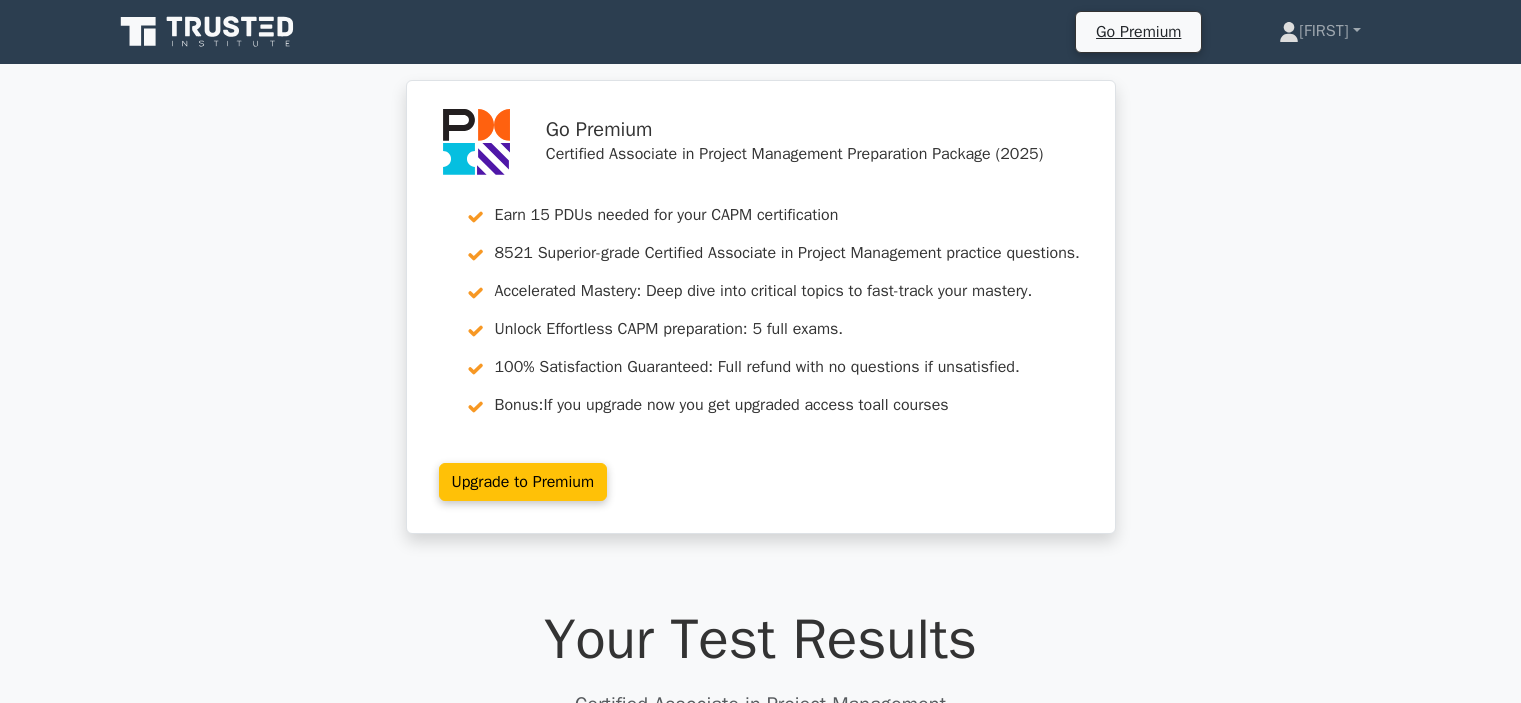 scroll, scrollTop: 0, scrollLeft: 0, axis: both 